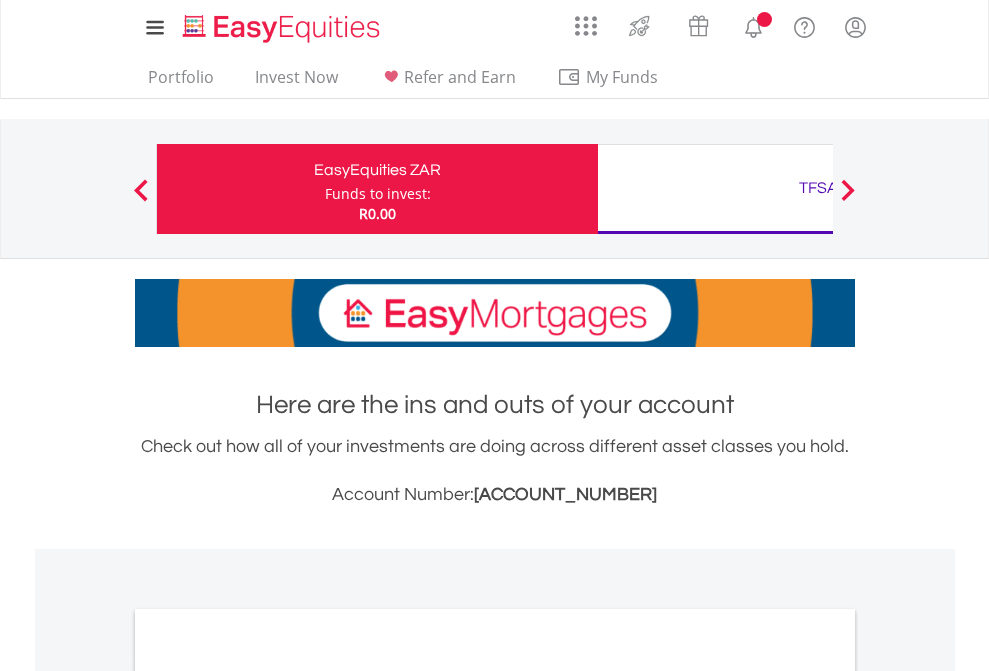 scroll, scrollTop: 0, scrollLeft: 0, axis: both 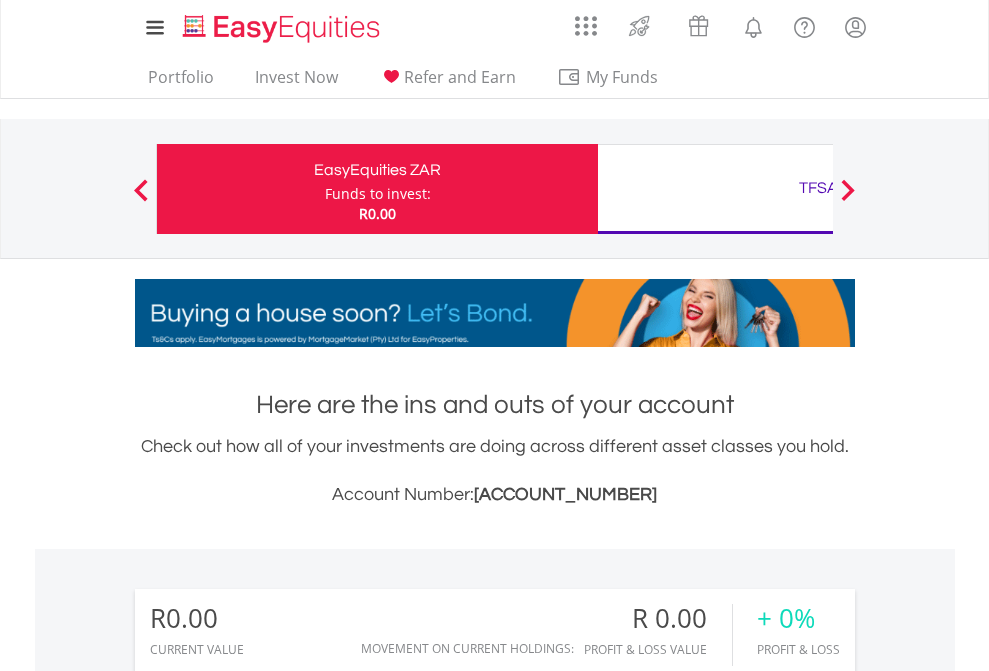 click on "Funds to invest:" at bounding box center [378, 194] 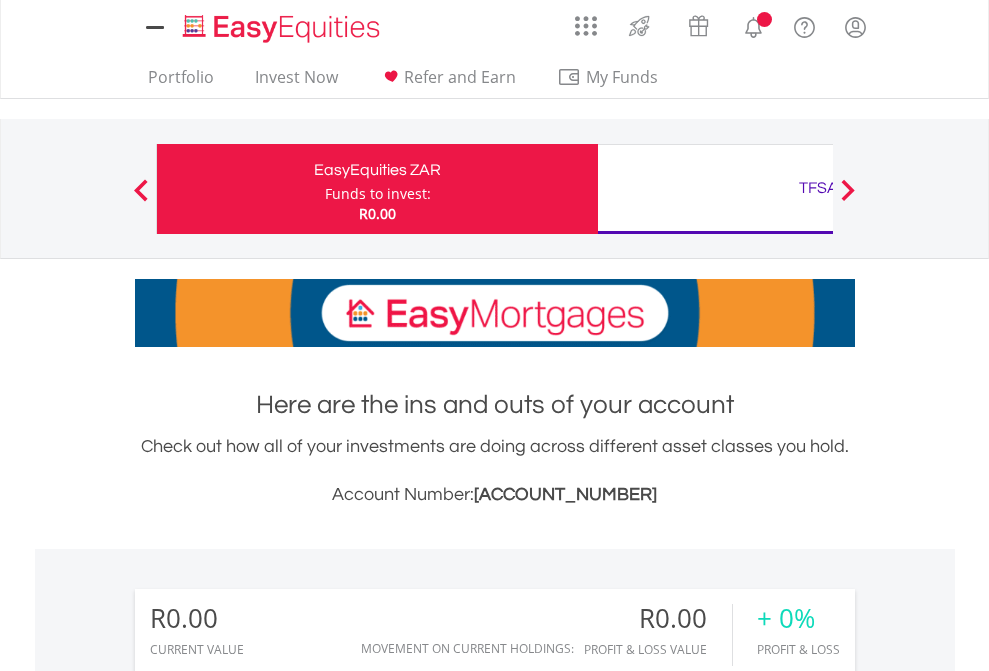 scroll, scrollTop: 0, scrollLeft: 0, axis: both 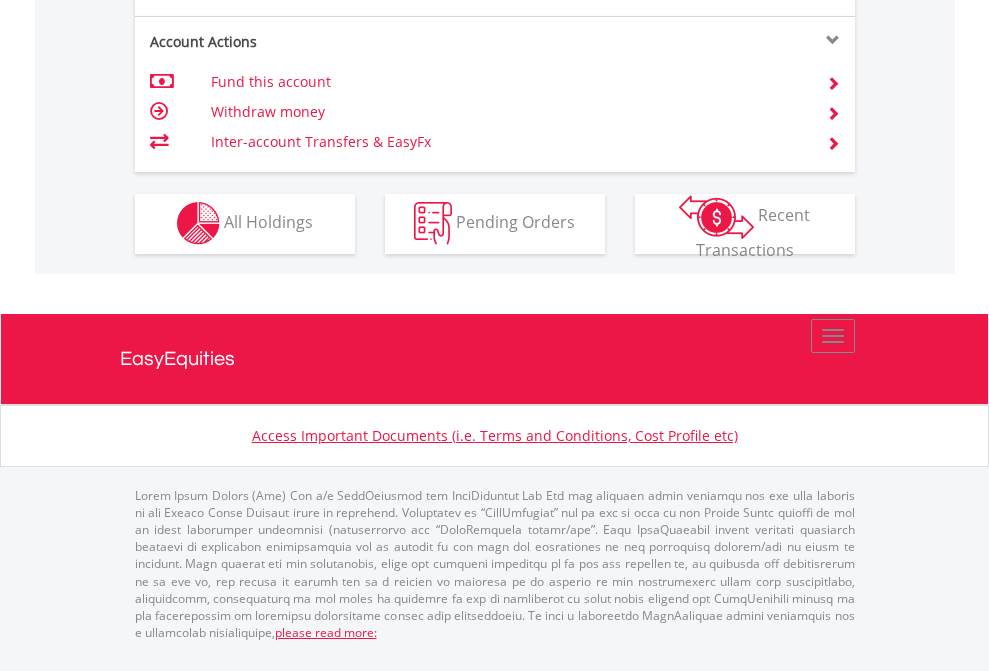 click on "Investment types" at bounding box center (706, -353) 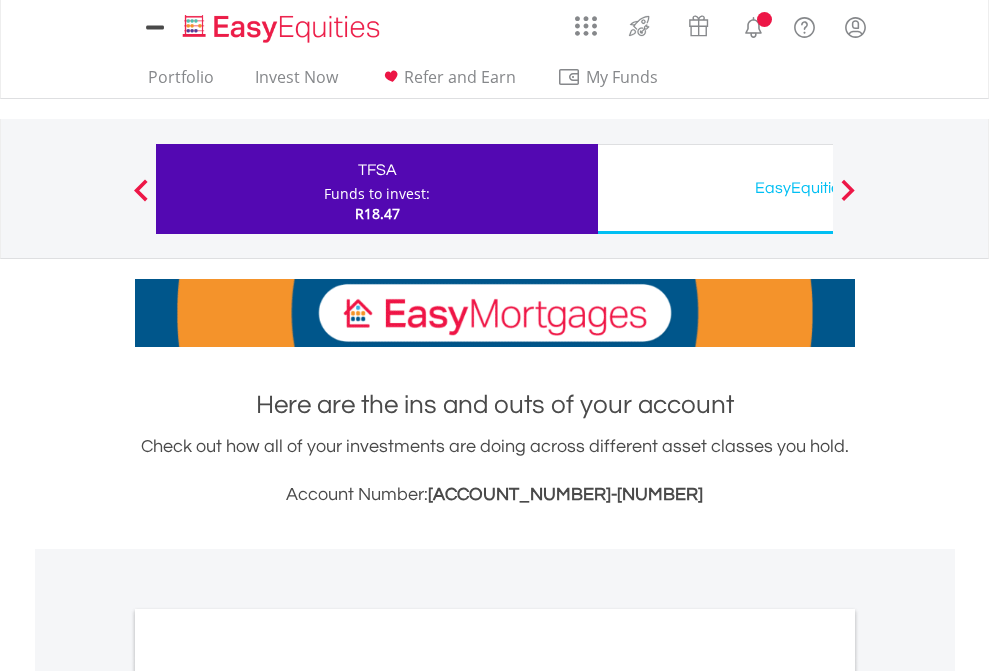 scroll, scrollTop: 0, scrollLeft: 0, axis: both 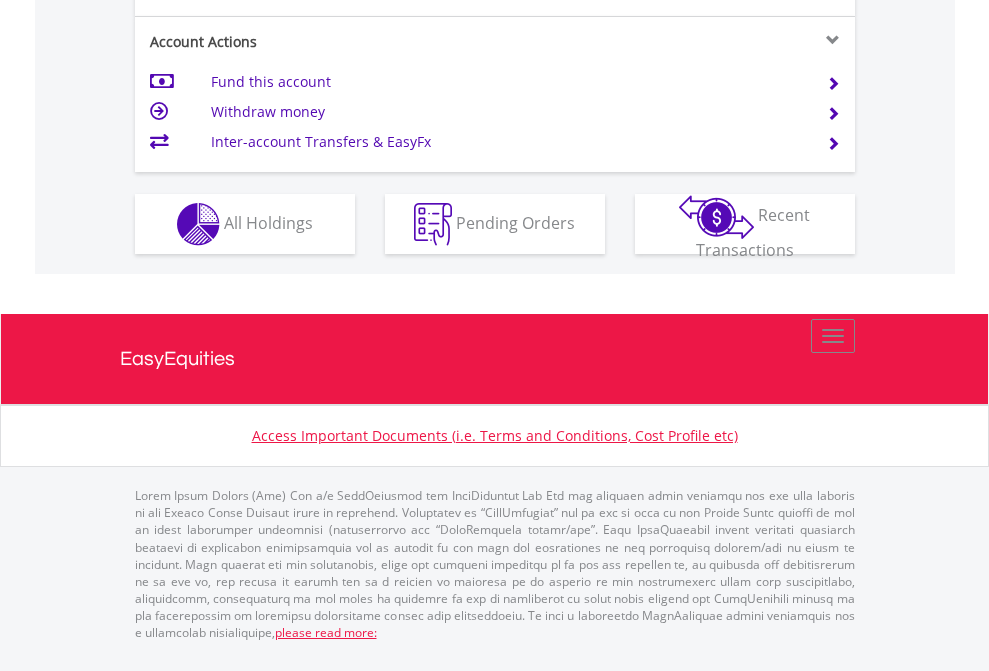 click on "Investment types" at bounding box center [706, -337] 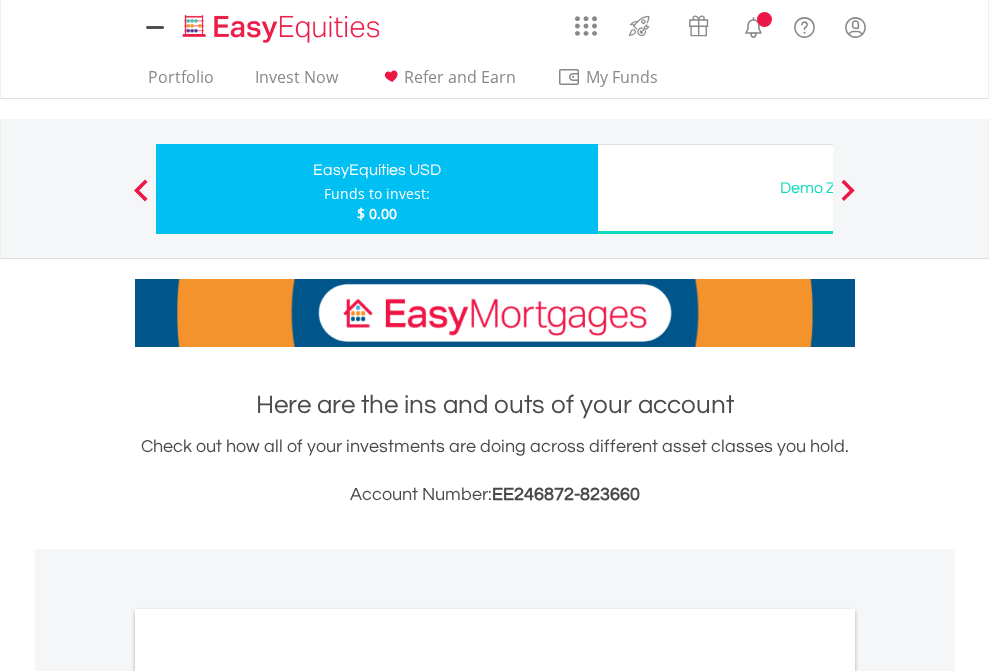 scroll, scrollTop: 0, scrollLeft: 0, axis: both 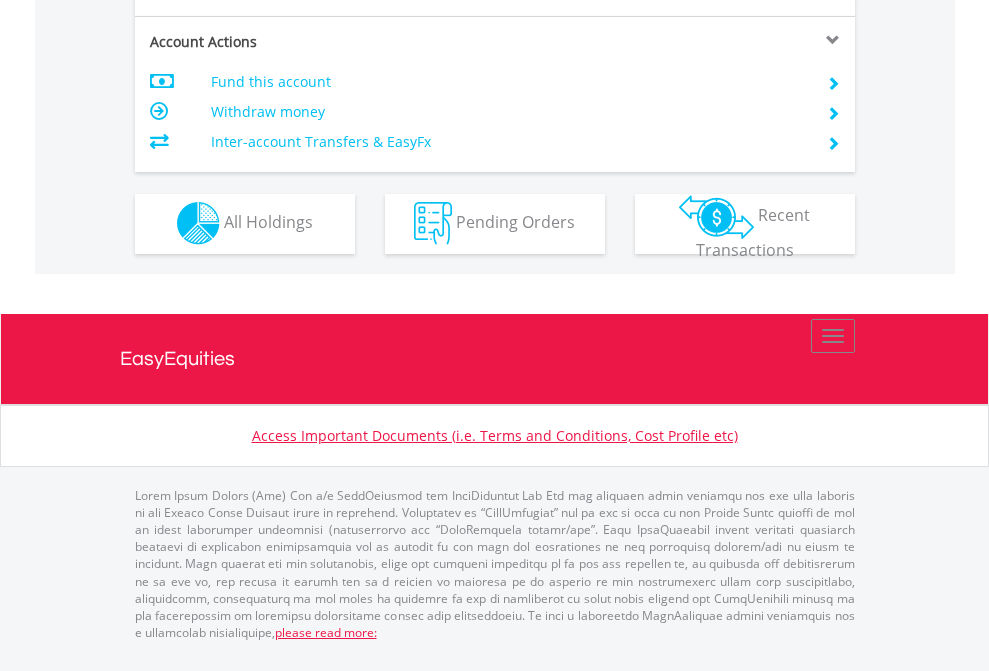 click on "Investment types" at bounding box center (706, -353) 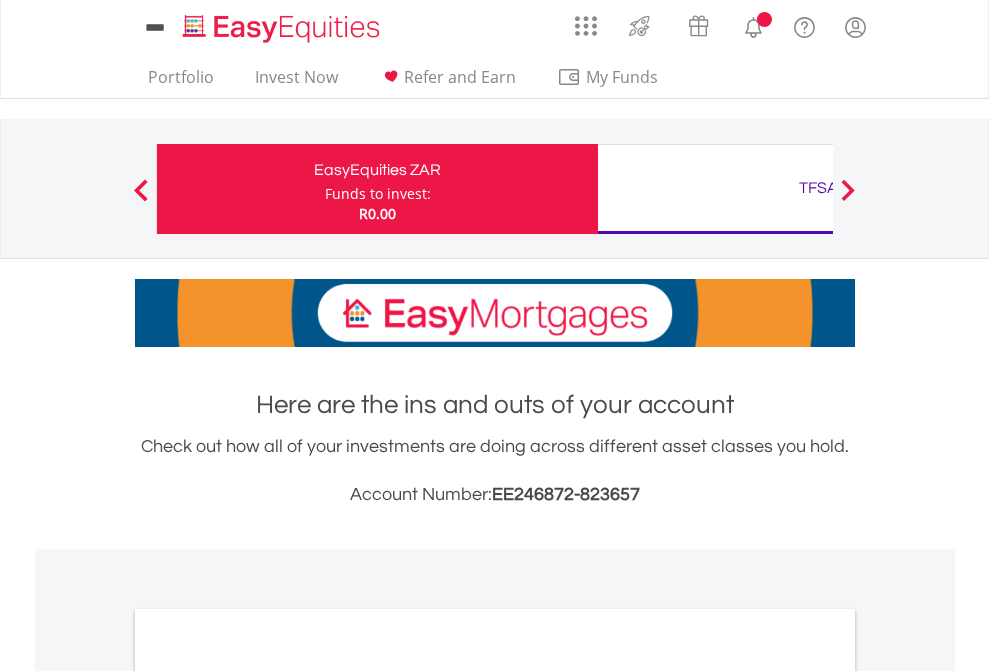 scroll, scrollTop: 0, scrollLeft: 0, axis: both 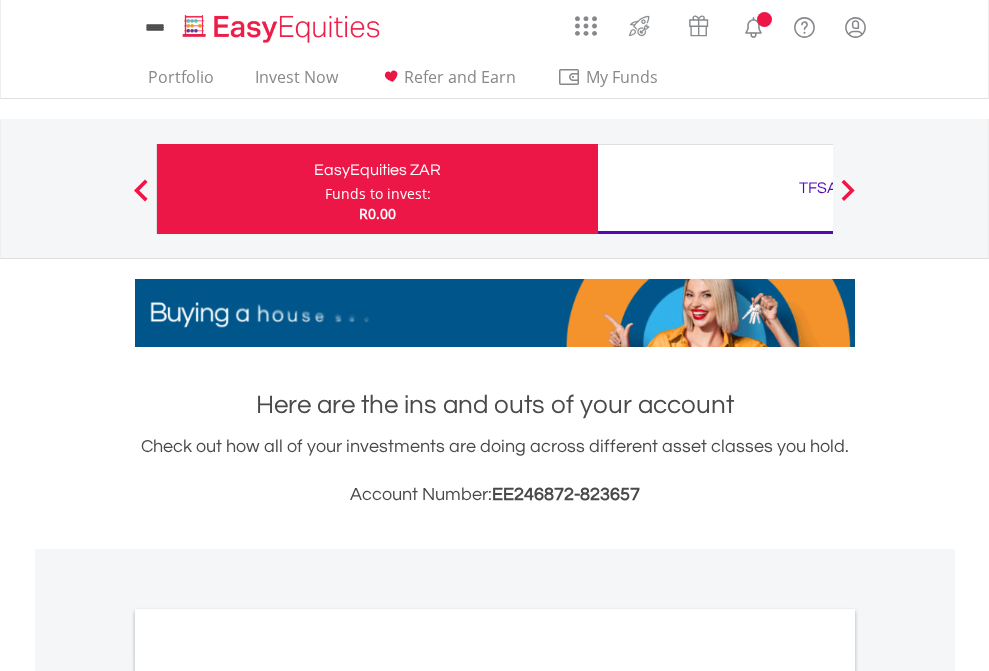 click on "All Holdings" at bounding box center [268, 1096] 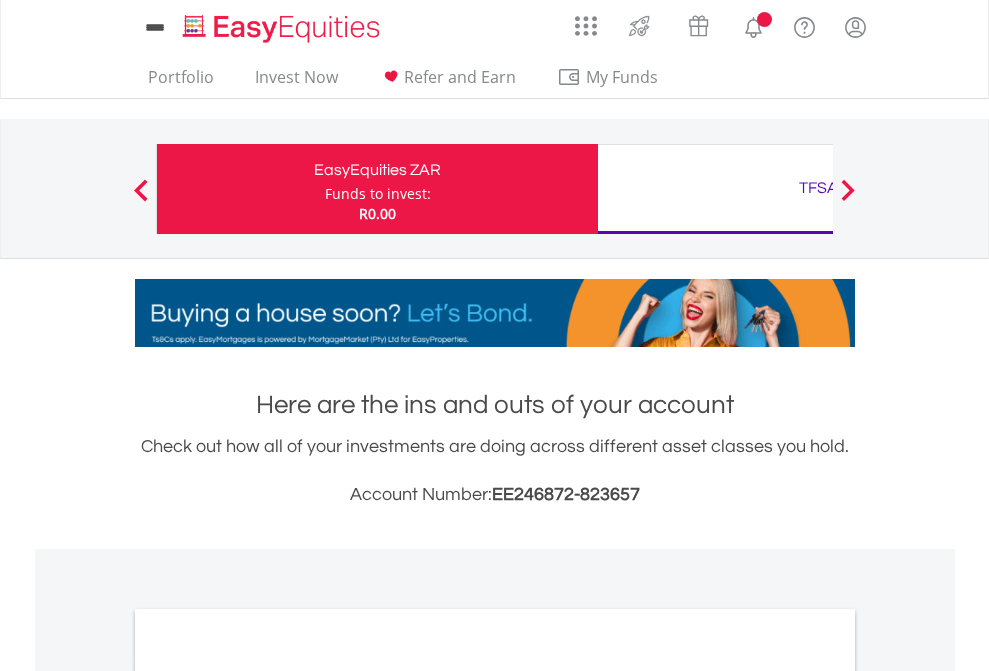 scroll, scrollTop: 1202, scrollLeft: 0, axis: vertical 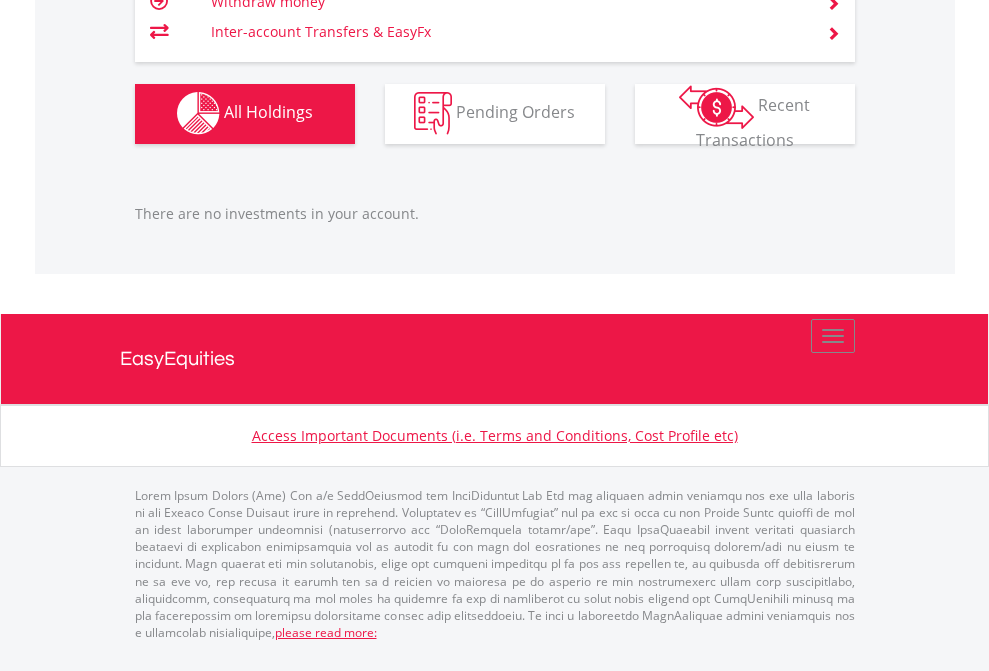 click on "TFSA" at bounding box center (818, -1142) 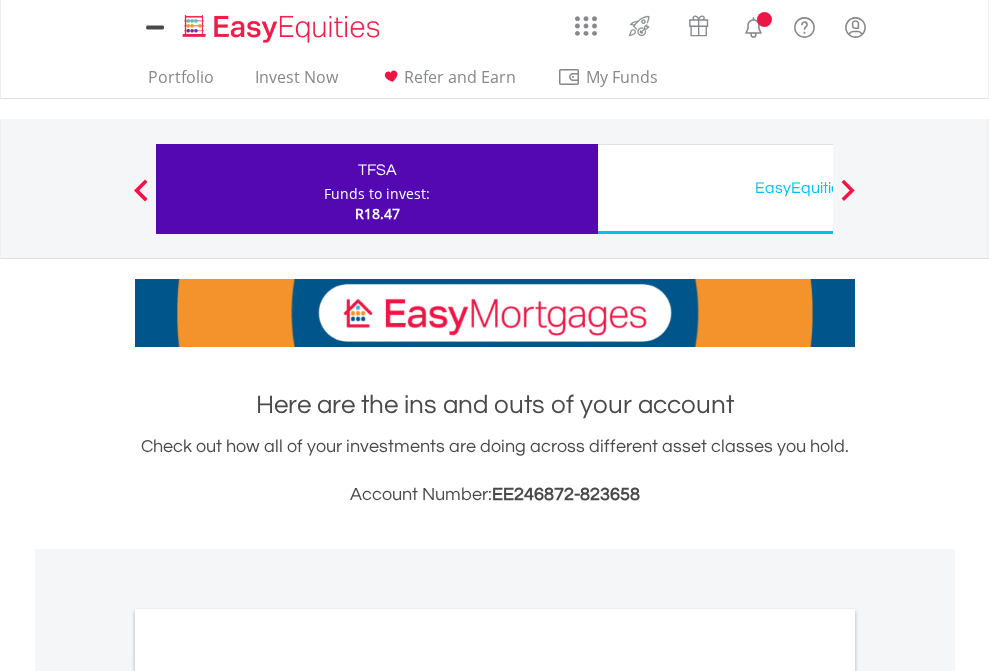scroll, scrollTop: 0, scrollLeft: 0, axis: both 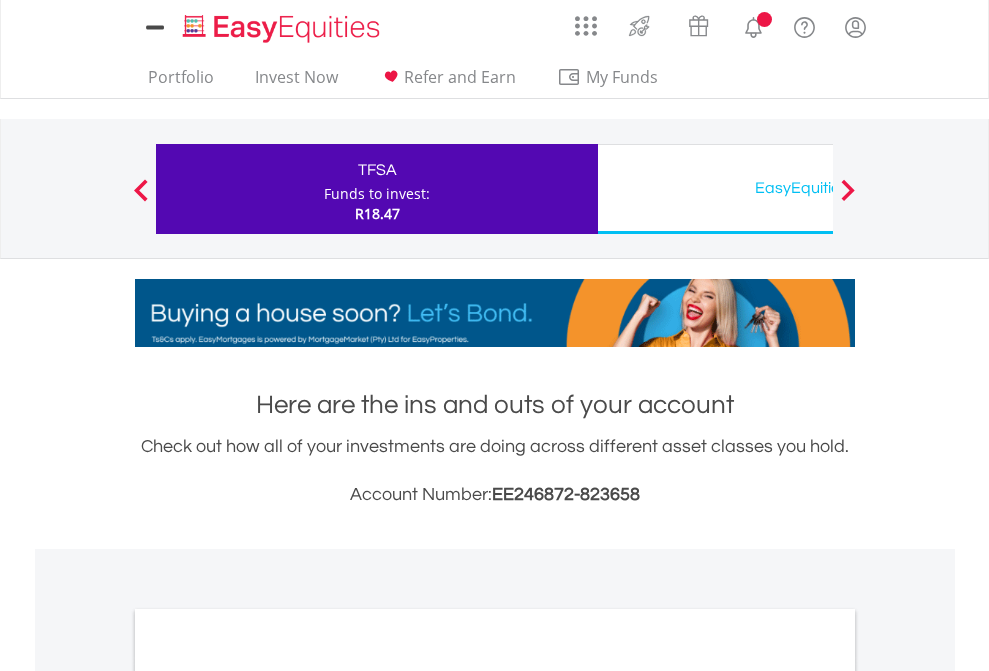 click on "All Holdings" at bounding box center [268, 1096] 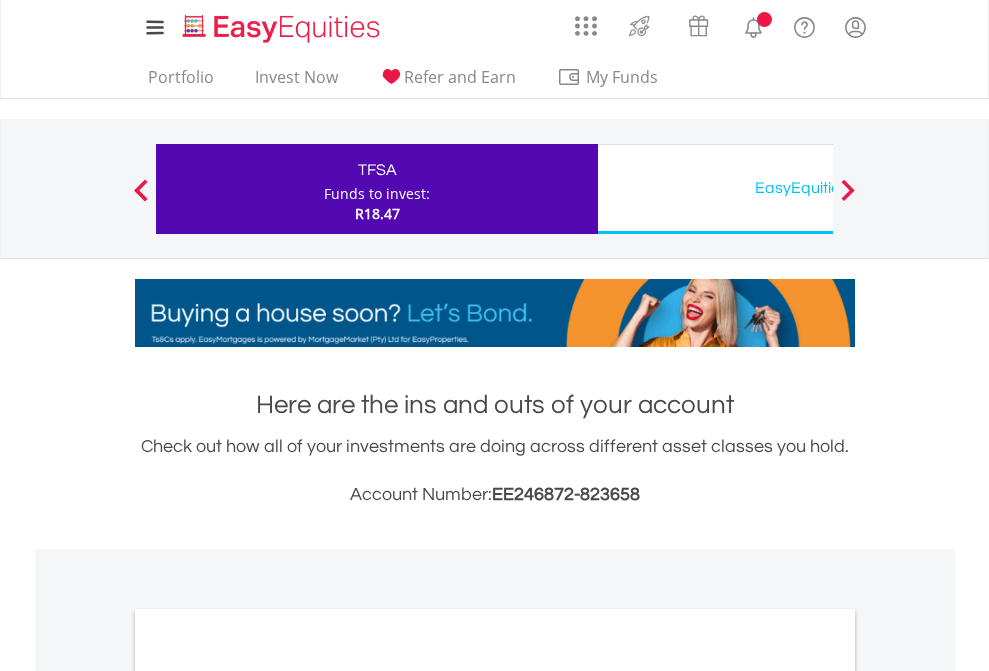 scroll, scrollTop: 1202, scrollLeft: 0, axis: vertical 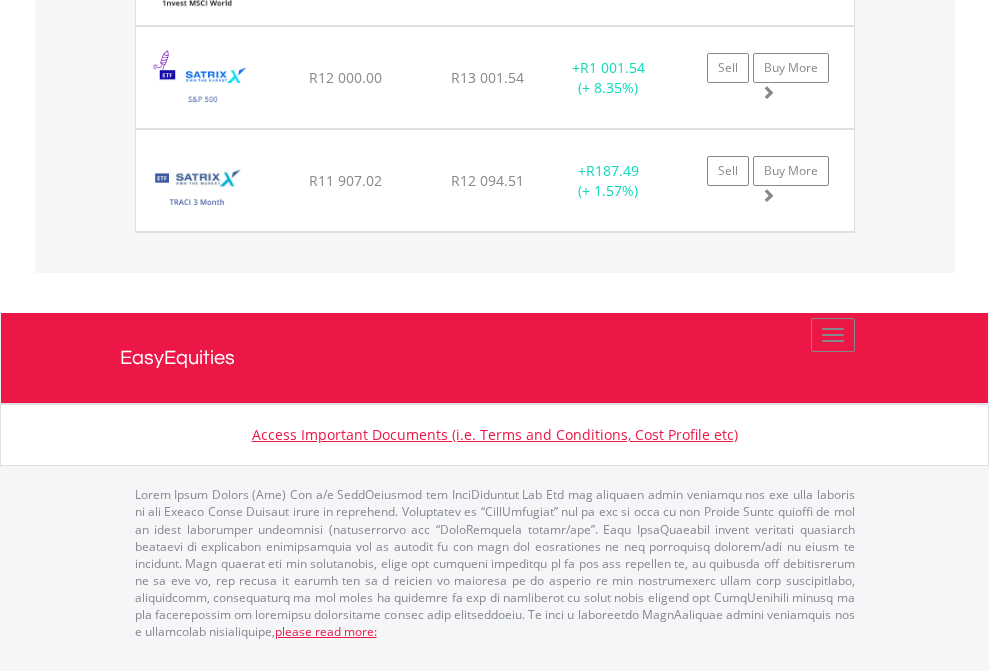 click on "EasyEquities USD" at bounding box center [818, -1545] 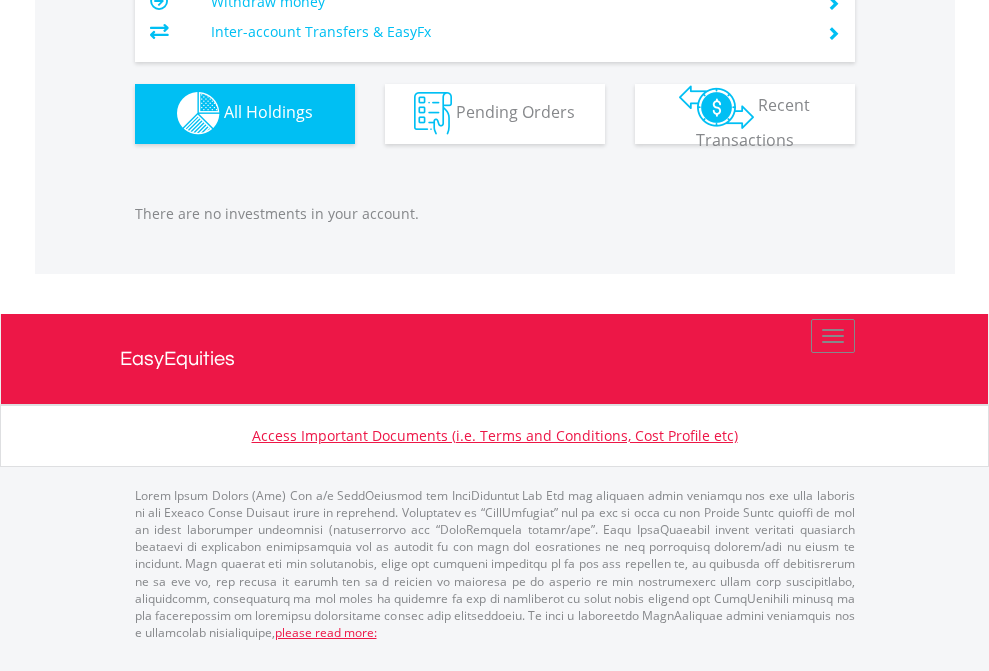 scroll, scrollTop: 1980, scrollLeft: 0, axis: vertical 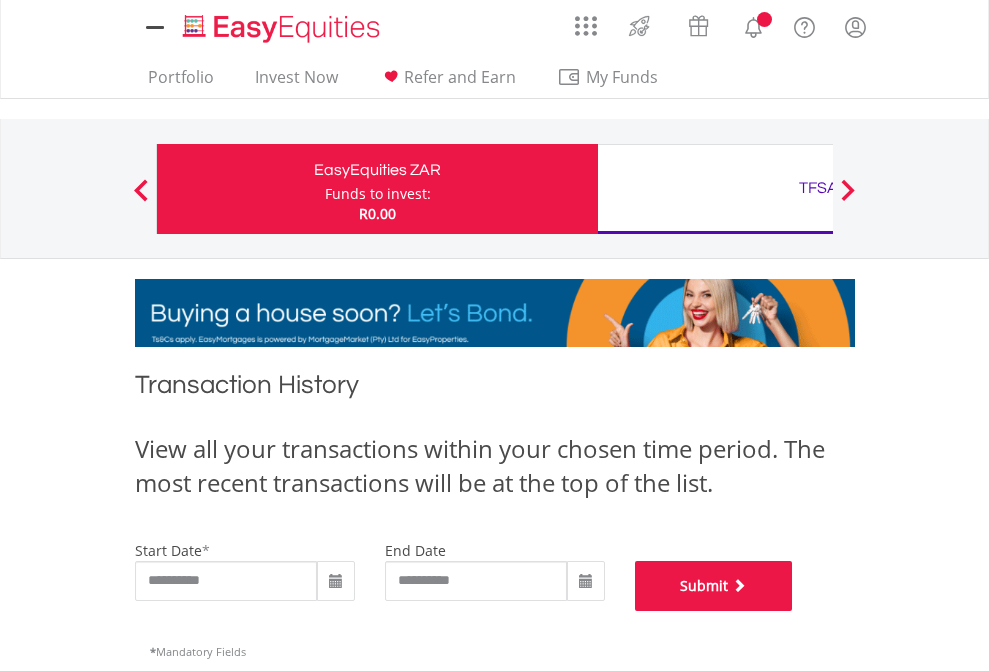 click on "Submit" at bounding box center [714, 586] 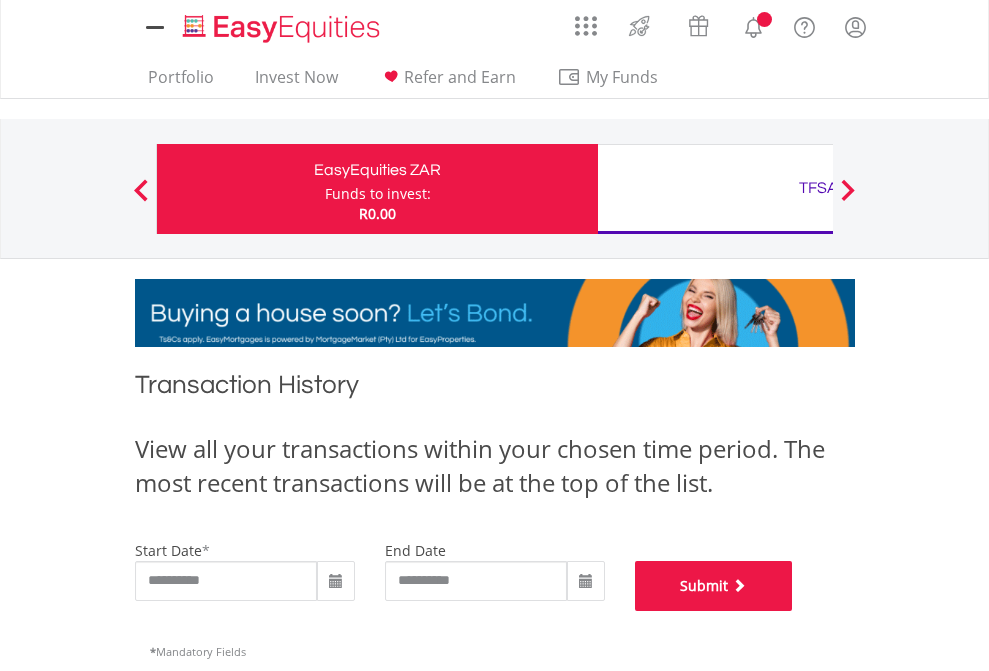 scroll, scrollTop: 811, scrollLeft: 0, axis: vertical 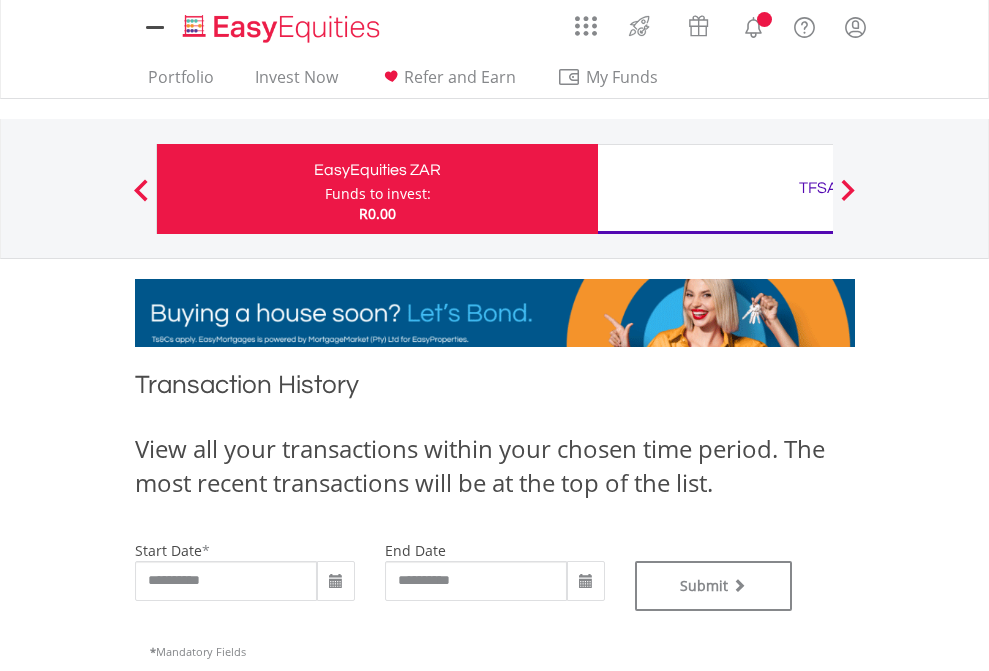 click on "TFSA" at bounding box center [818, 188] 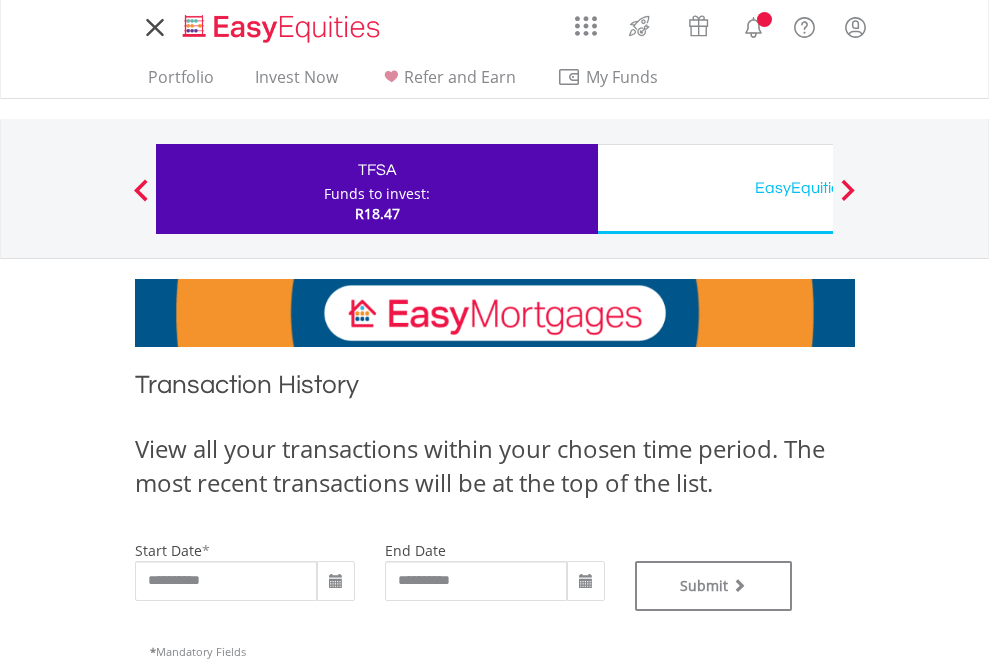 scroll, scrollTop: 0, scrollLeft: 0, axis: both 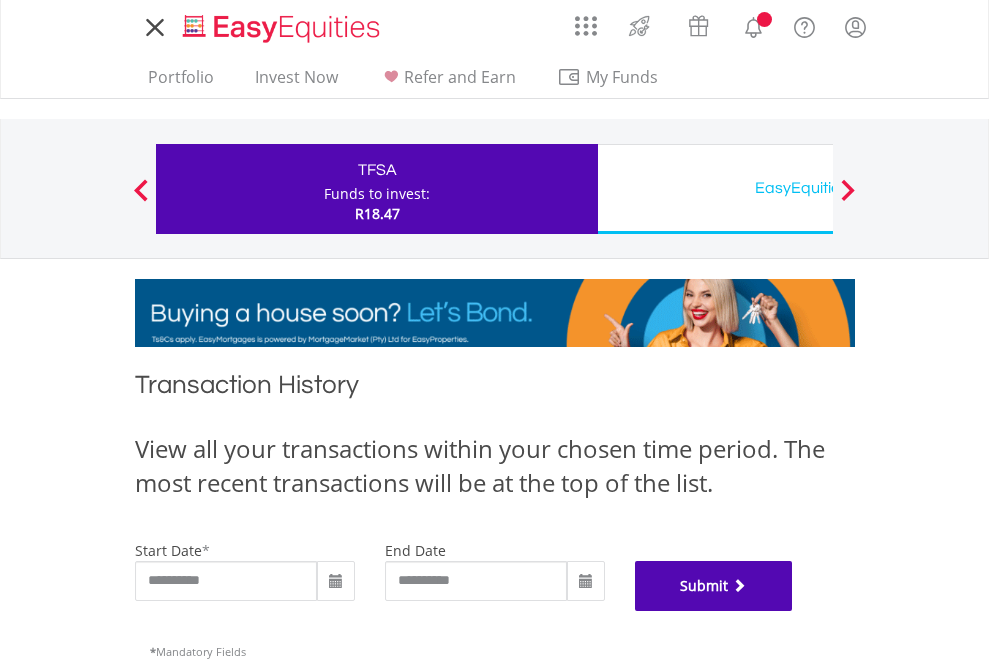 click on "Submit" at bounding box center (714, 586) 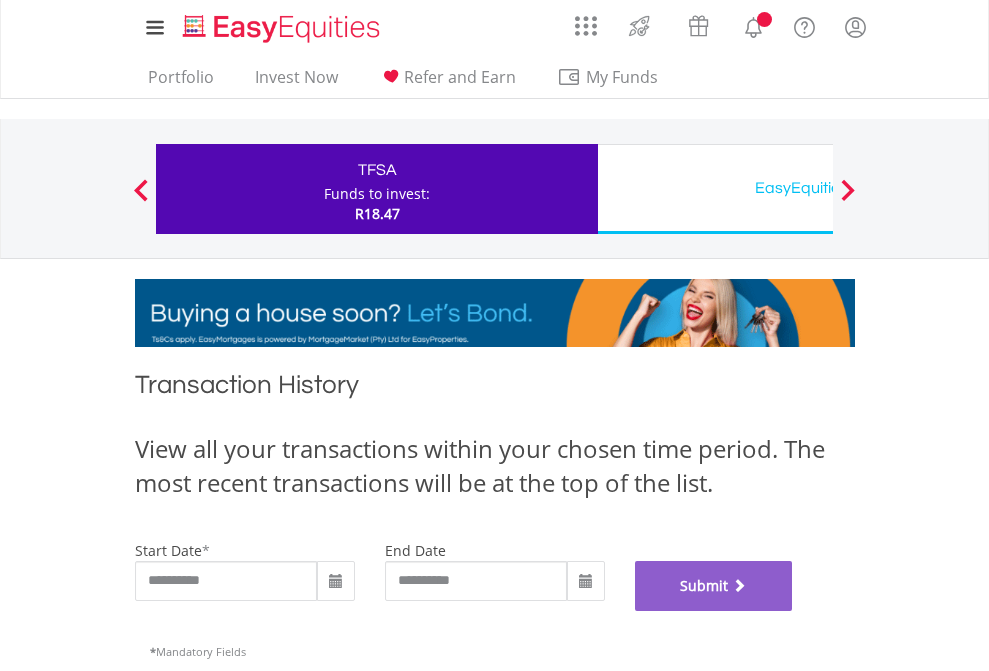 scroll, scrollTop: 811, scrollLeft: 0, axis: vertical 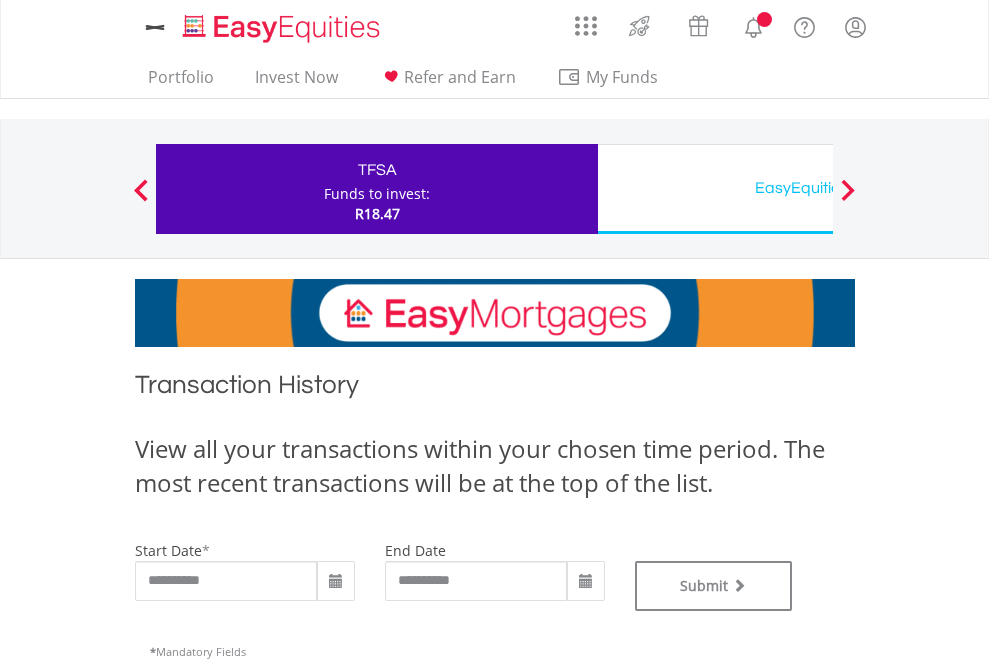click on "EasyEquities USD" at bounding box center (818, 188) 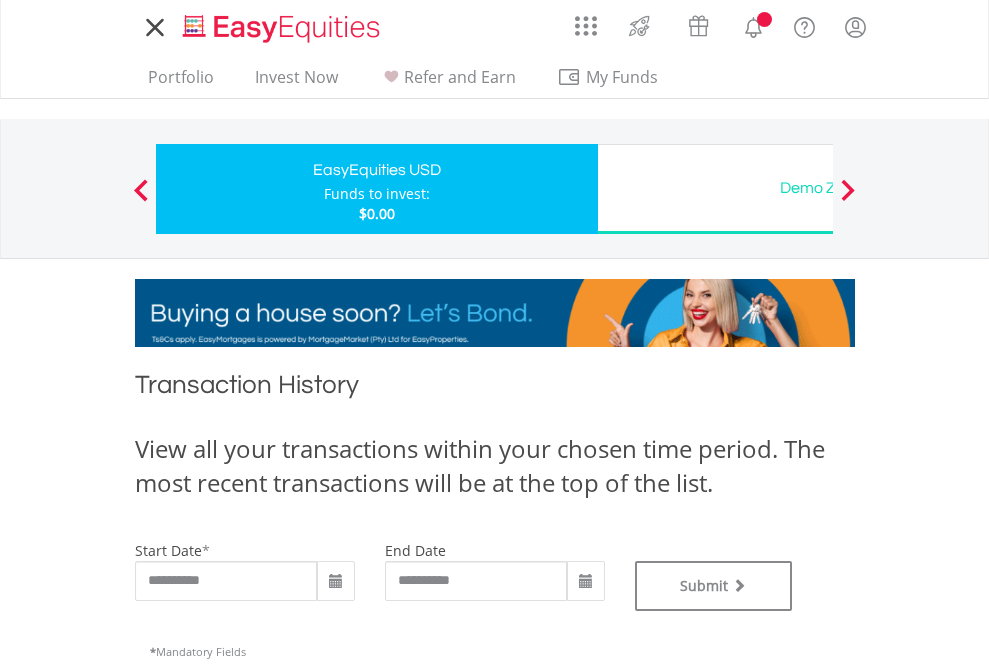 scroll, scrollTop: 0, scrollLeft: 0, axis: both 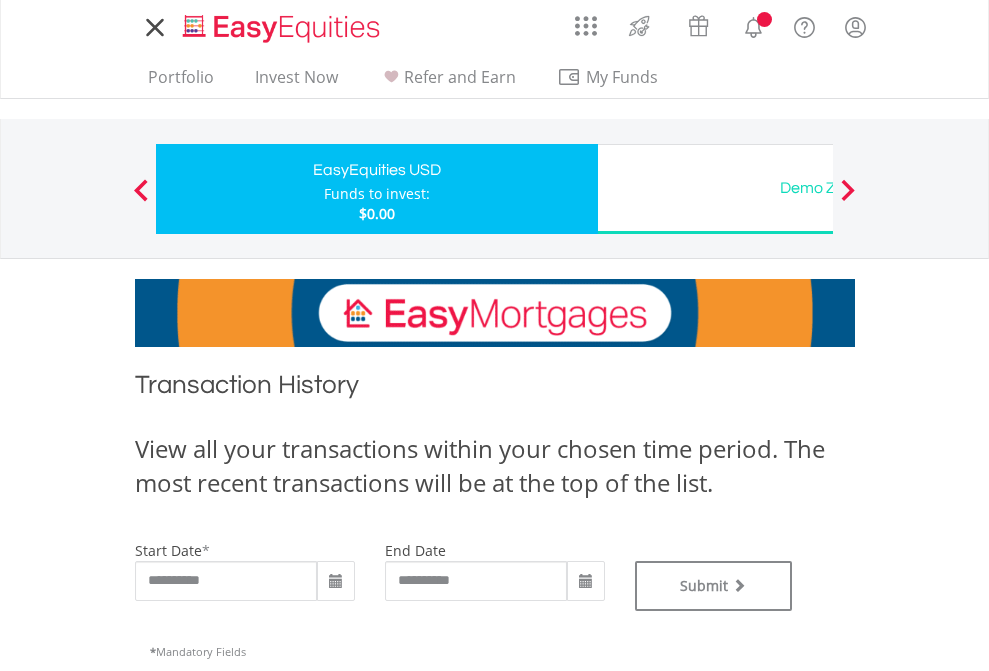 type on "**********" 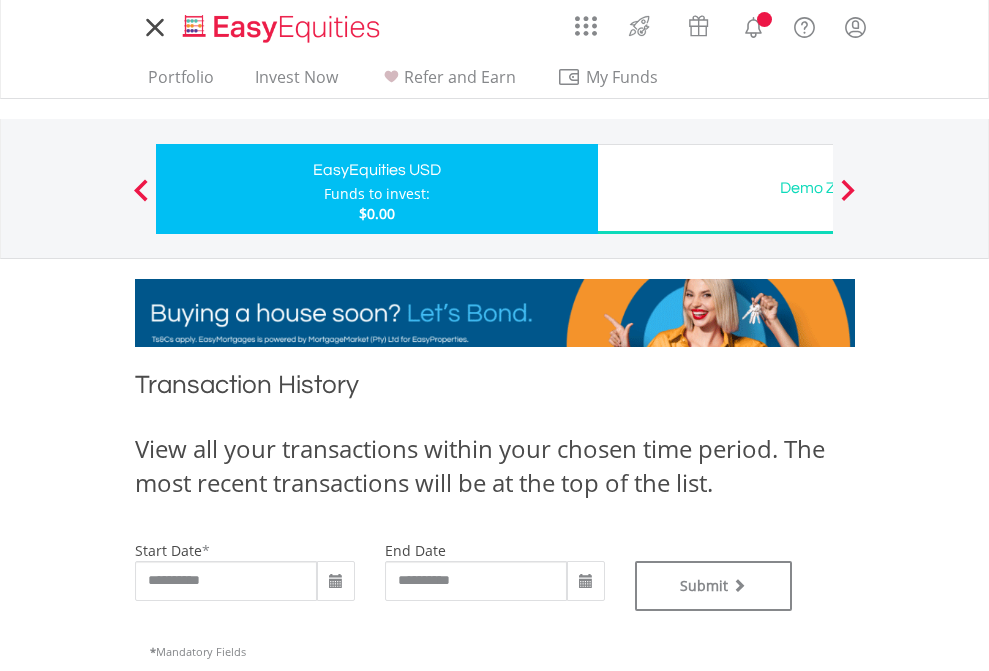 type on "**********" 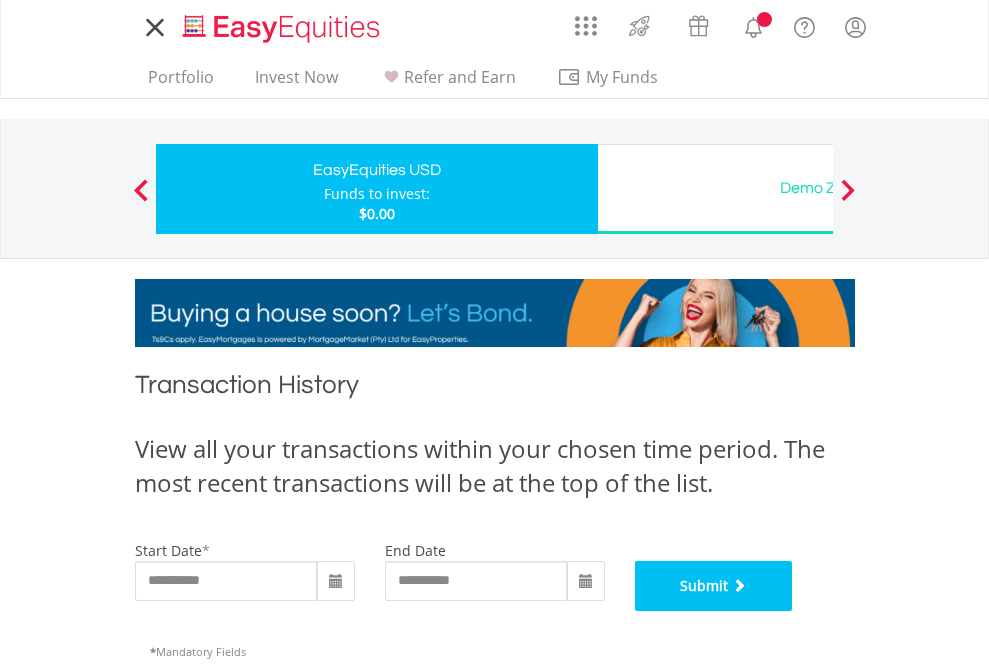 click on "Submit" at bounding box center [714, 586] 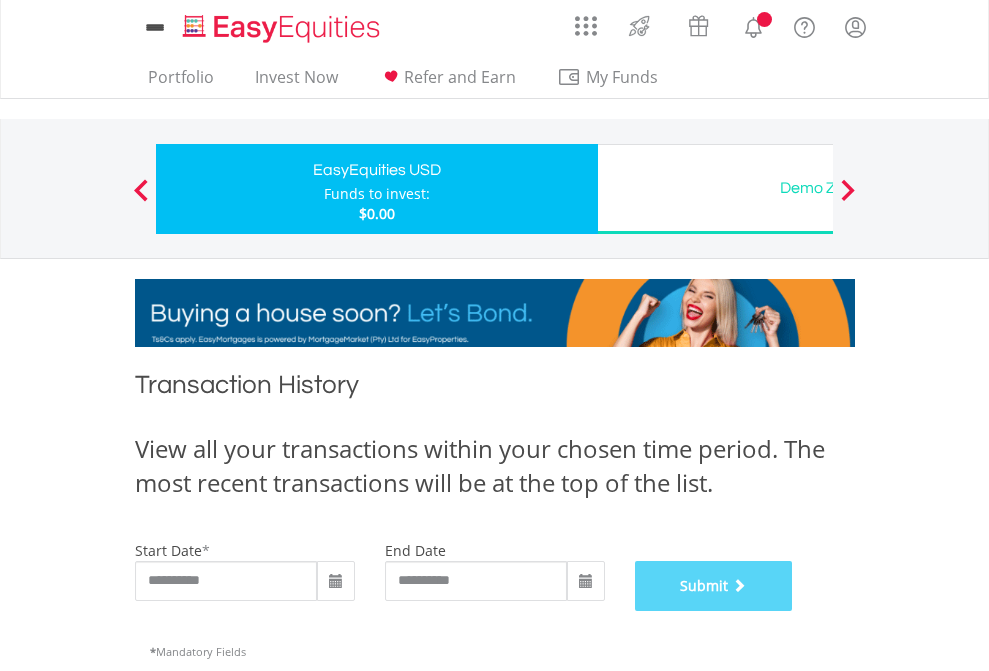 scroll, scrollTop: 811, scrollLeft: 0, axis: vertical 